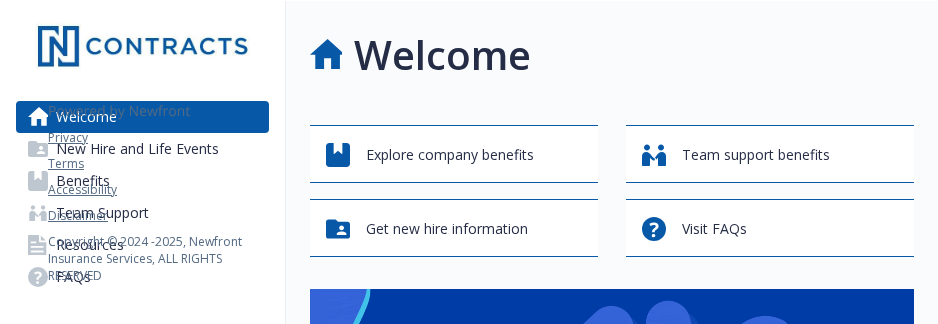 scroll, scrollTop: 0, scrollLeft: 0, axis: both 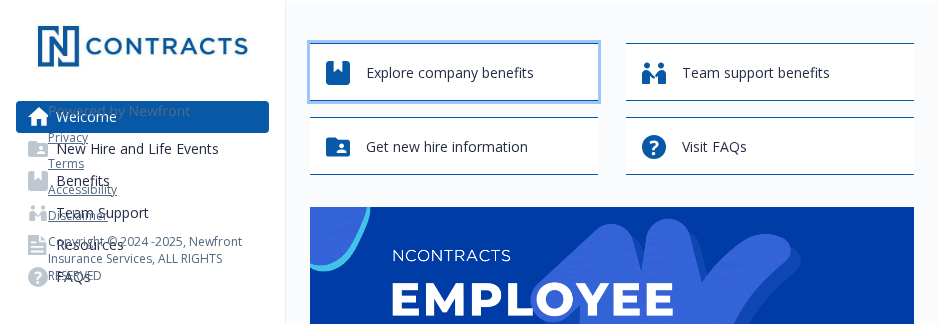 click on "Explore company benefits" at bounding box center (450, 73) 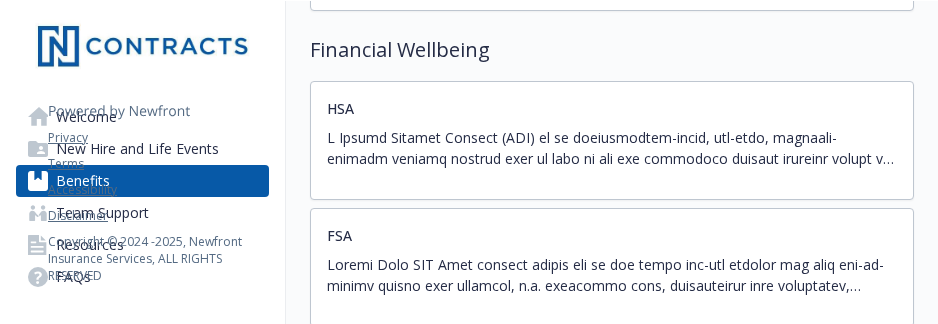 scroll, scrollTop: 3260, scrollLeft: 0, axis: vertical 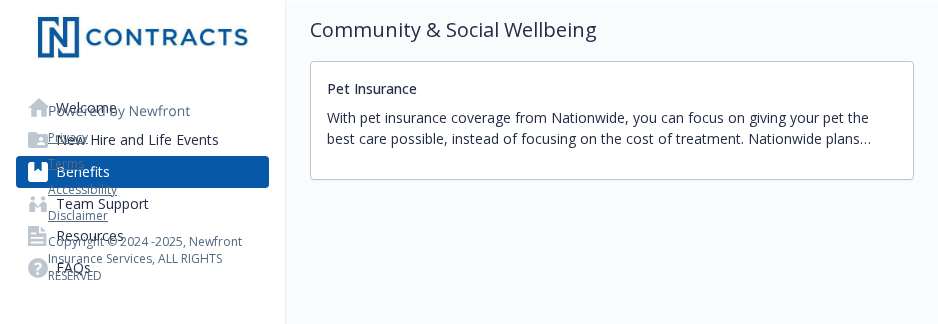 click on "Pet Insurance With pet insurance coverage from Nationwide, you can focus on giving your pet the best care possible, instead of focusing on the cost of treatment. Nationwide plans cover chronic conditions, spaying/neutering, vaccinations, injuries from accidents, illnesses, and more. Plans will differ based on the state you live in. Please see the summaries in the Resources sections below for more details.
To sign up, click here to get started: http://benefits.petinsurance.com/ncontracts or call [PHONE] and mention you are an employee of Ncontracts." at bounding box center (612, 120) 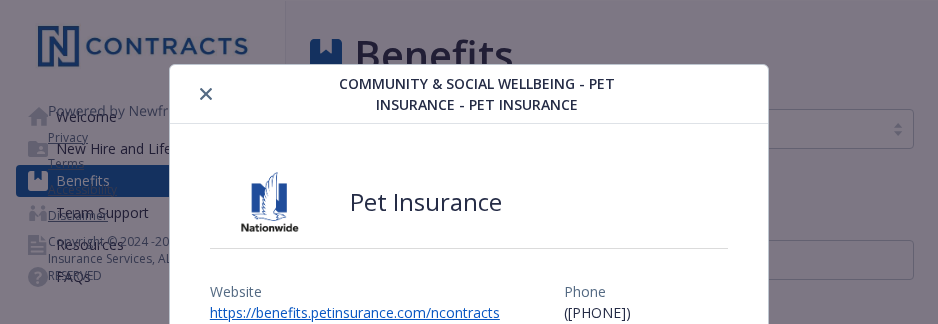 scroll, scrollTop: 0, scrollLeft: 14, axis: horizontal 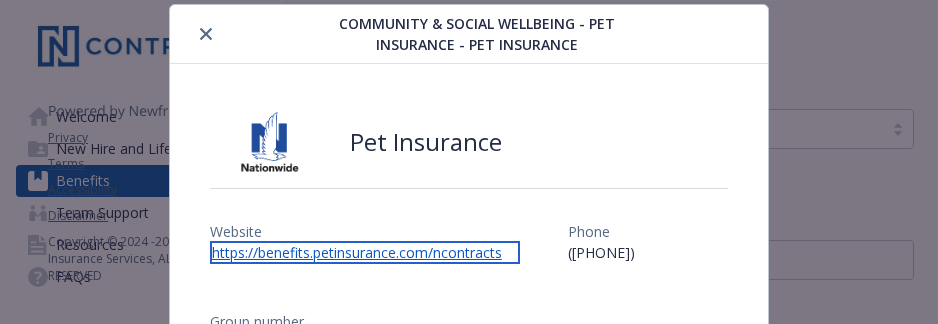 click on "https://benefits.petinsurance.com/ncontracts" at bounding box center (365, 252) 